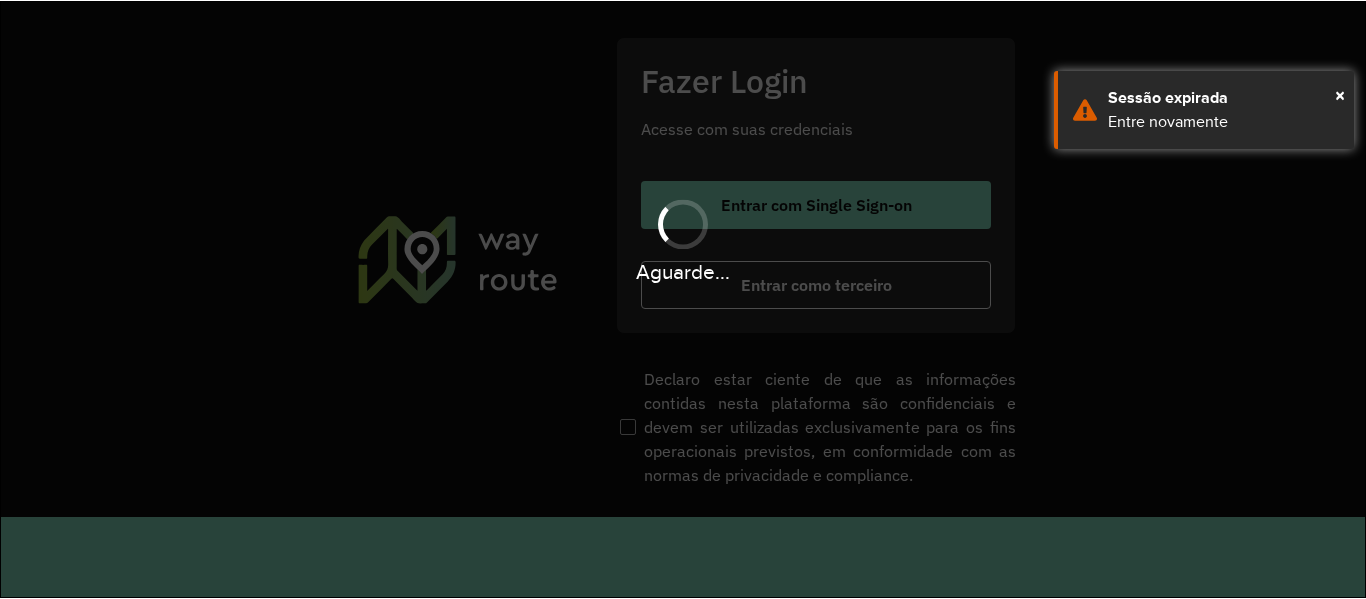scroll, scrollTop: 0, scrollLeft: 0, axis: both 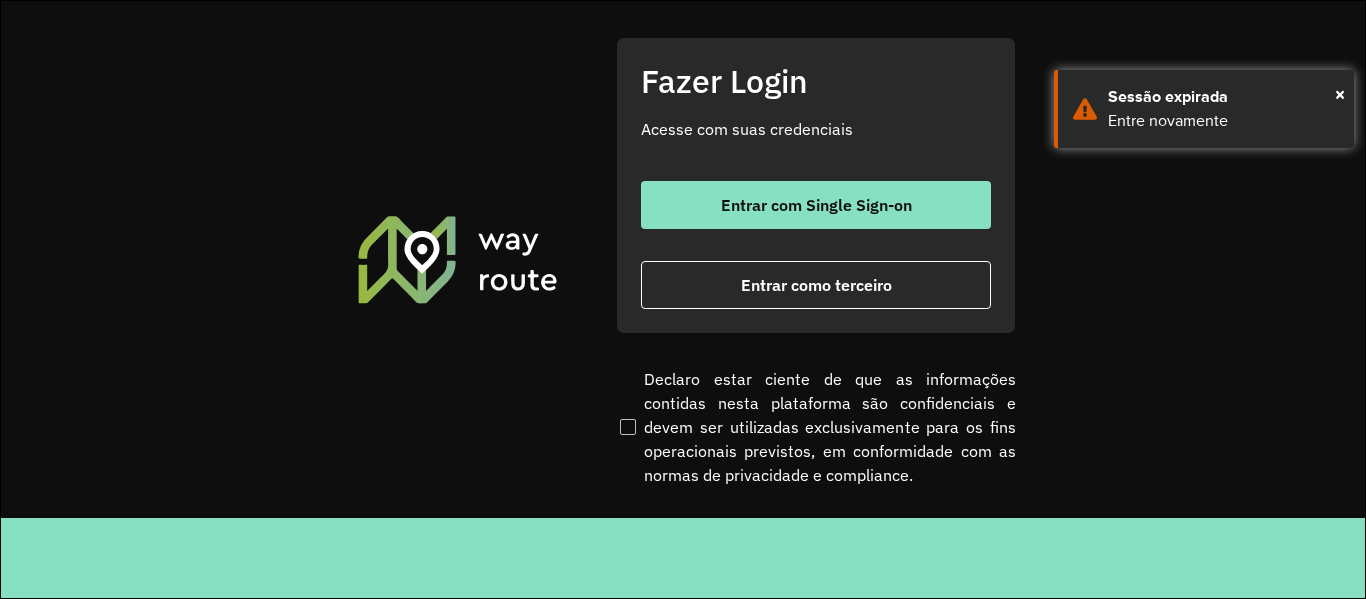 drag, startPoint x: 745, startPoint y: 265, endPoint x: 69, endPoint y: 367, distance: 683.652 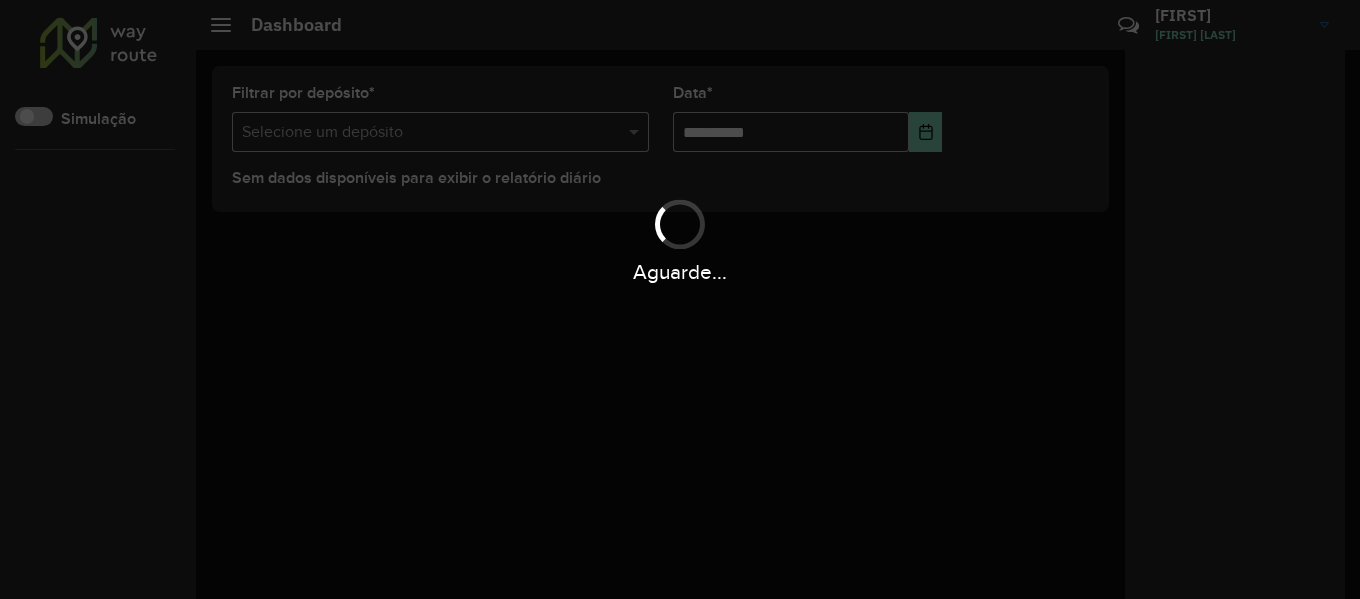 scroll, scrollTop: 0, scrollLeft: 0, axis: both 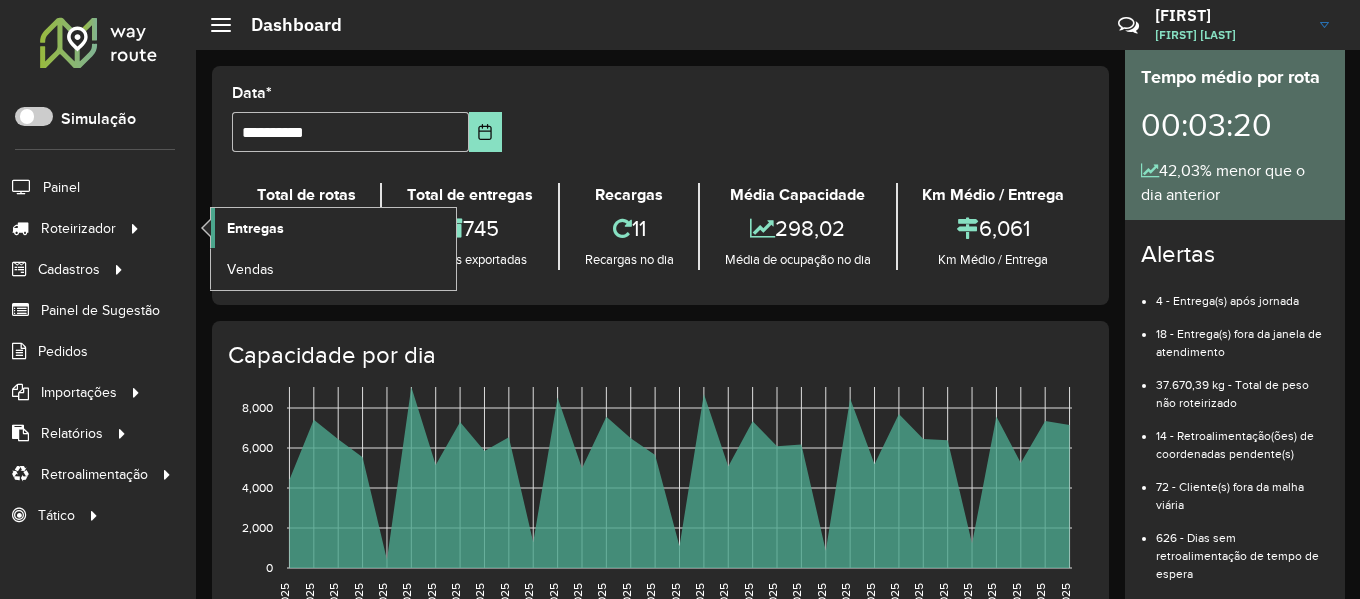 click on "Entregas" 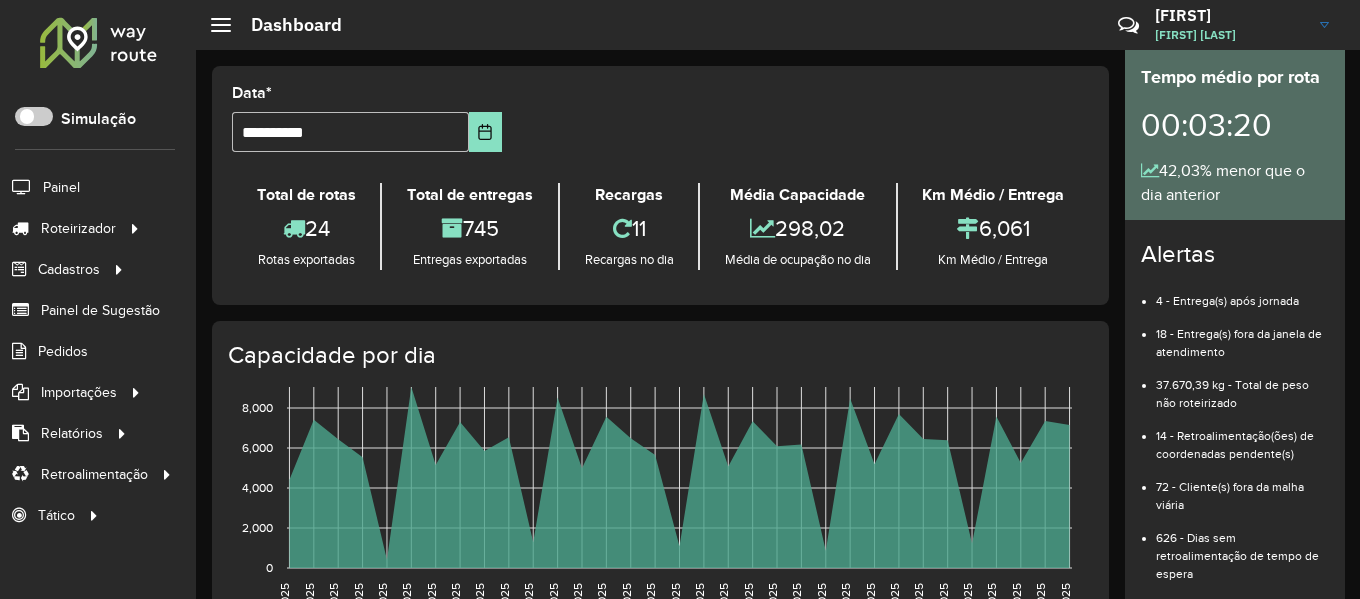 click on "João João  Victor" 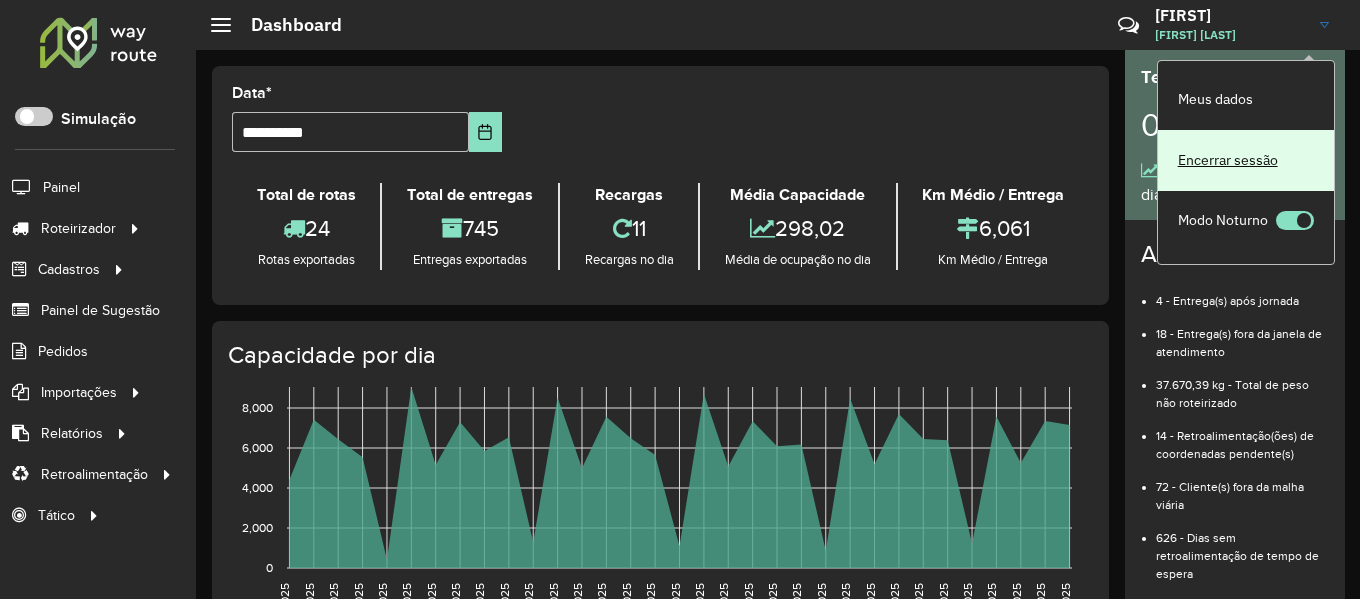 click on "Encerrar sessão" 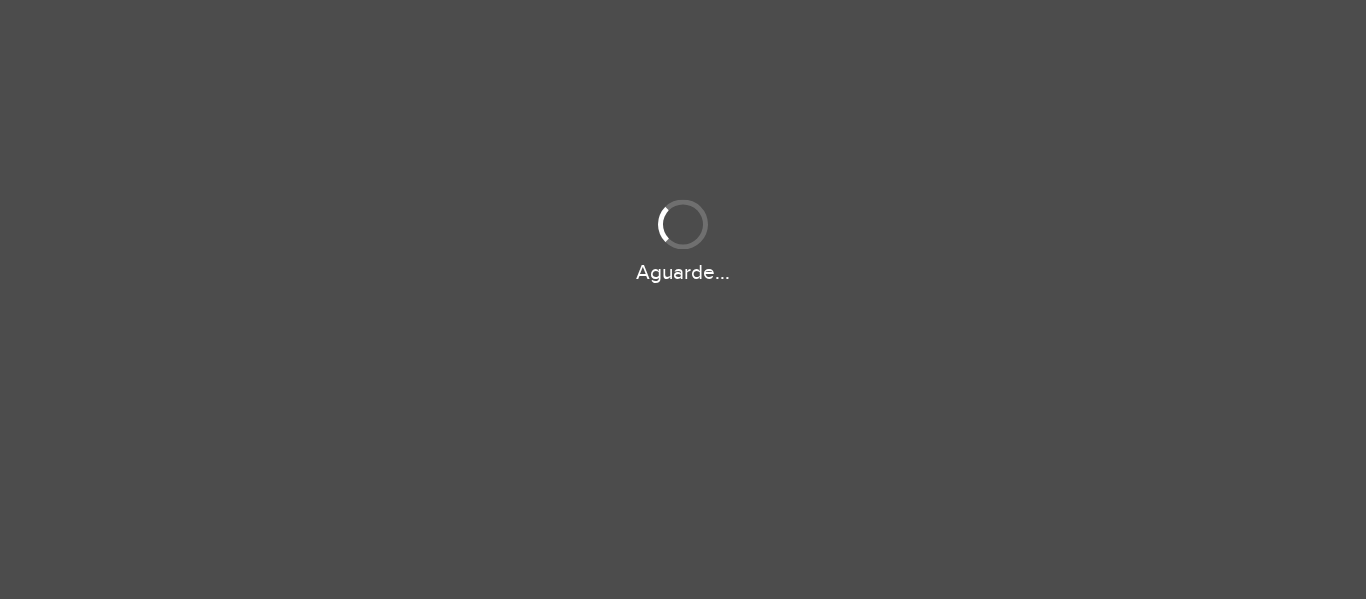 scroll, scrollTop: 0, scrollLeft: 0, axis: both 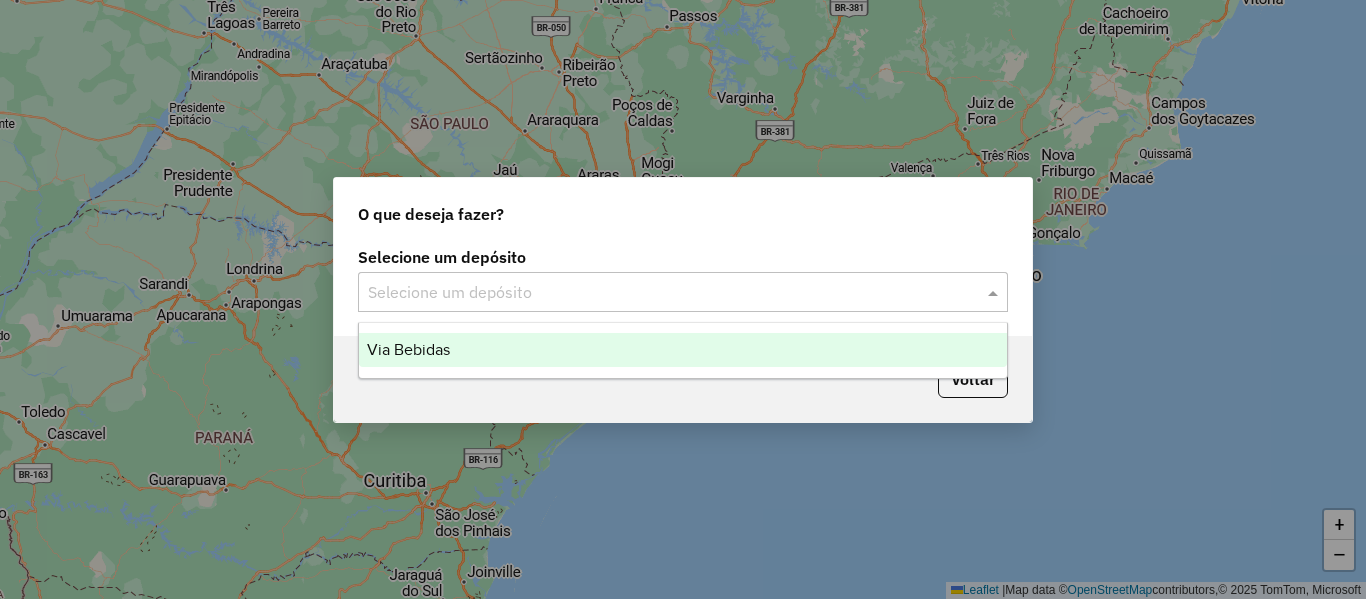 click on "Selecione um depósito" 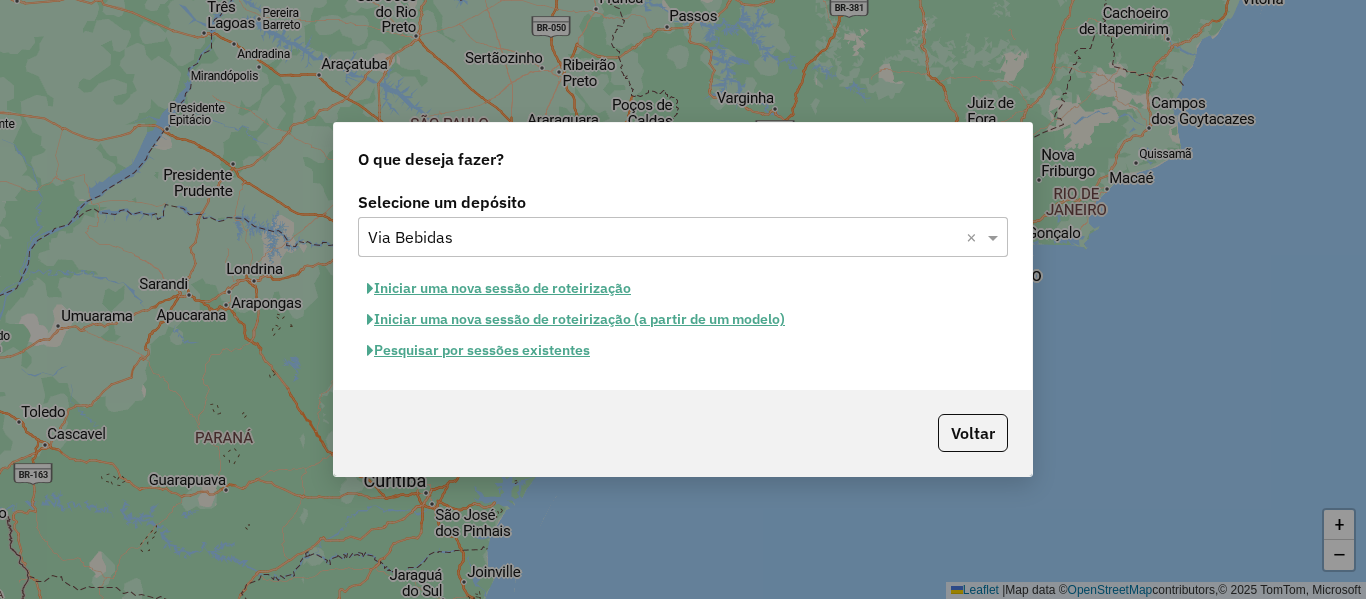 click on "Pesquisar por sessões existentes" 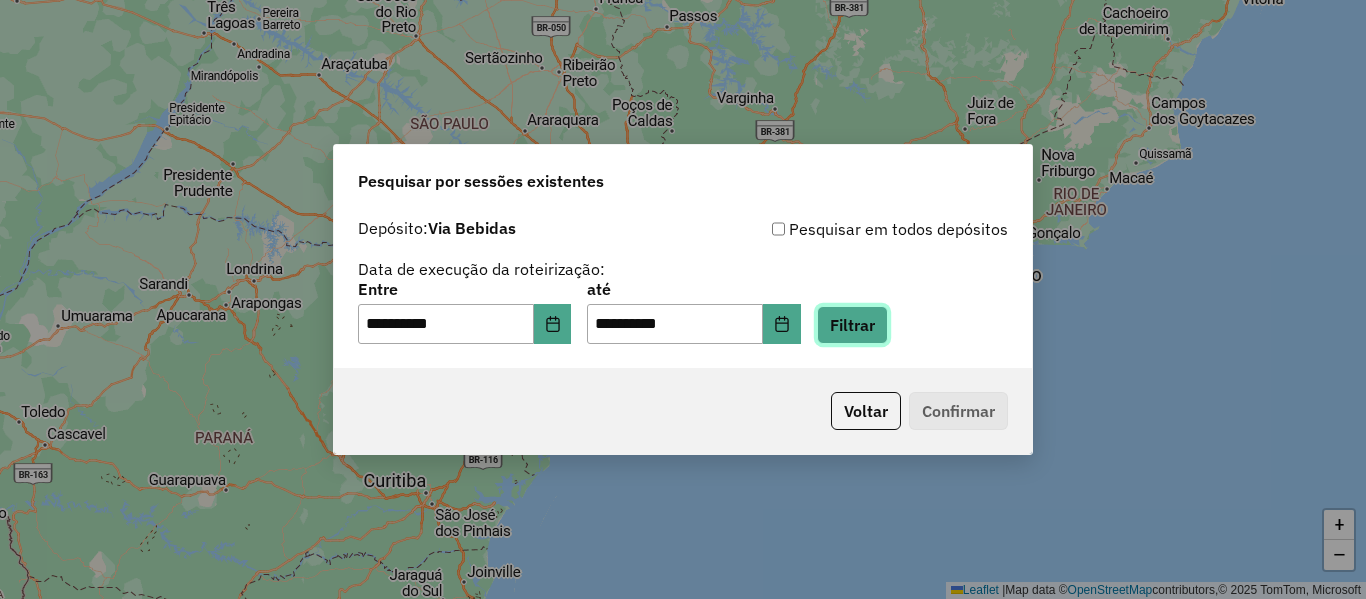 click on "Filtrar" 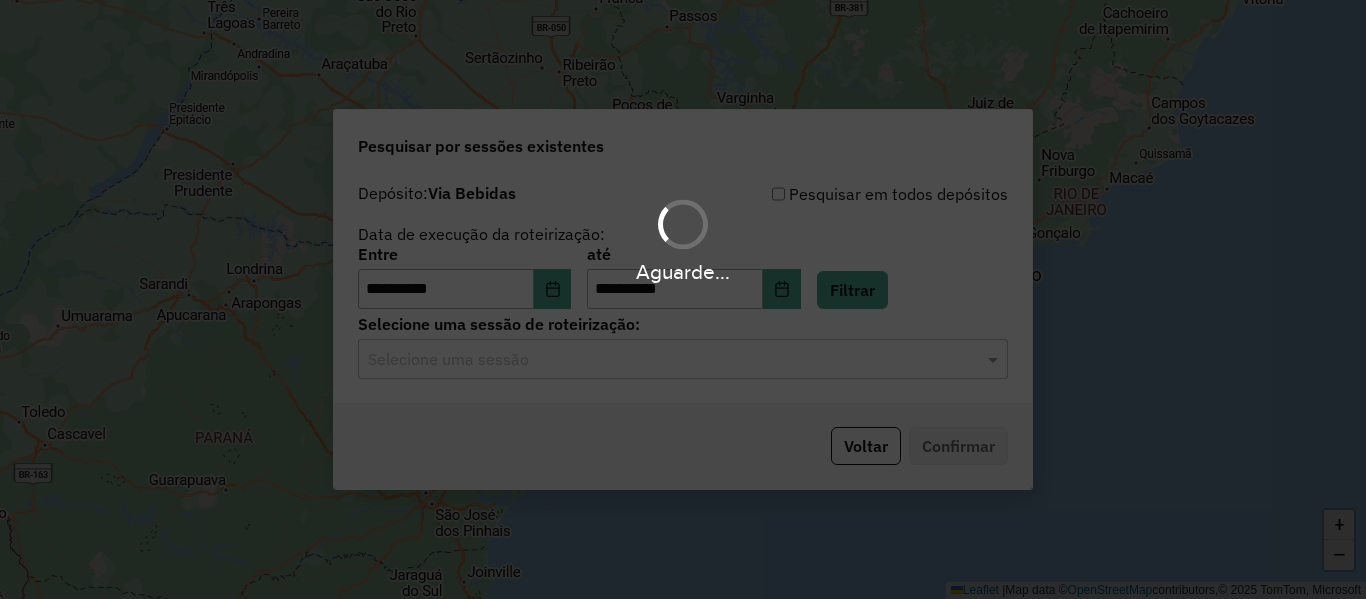 click 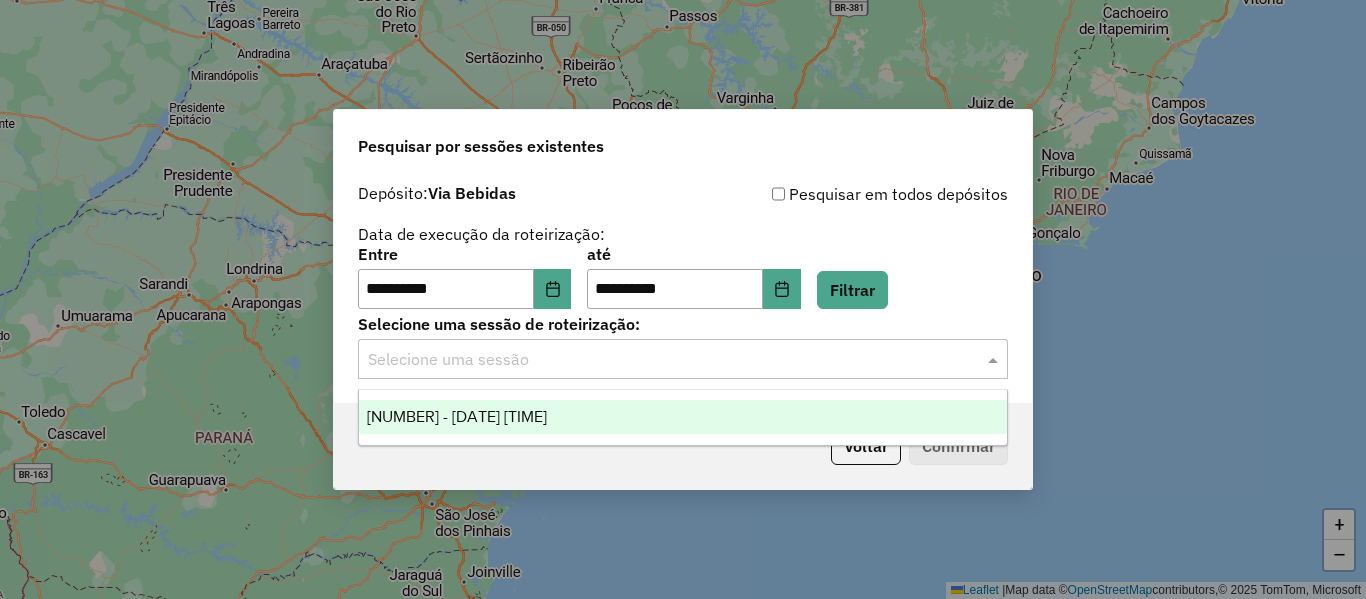 click on "976213 - 07/08/2025 18:59" at bounding box center (683, 417) 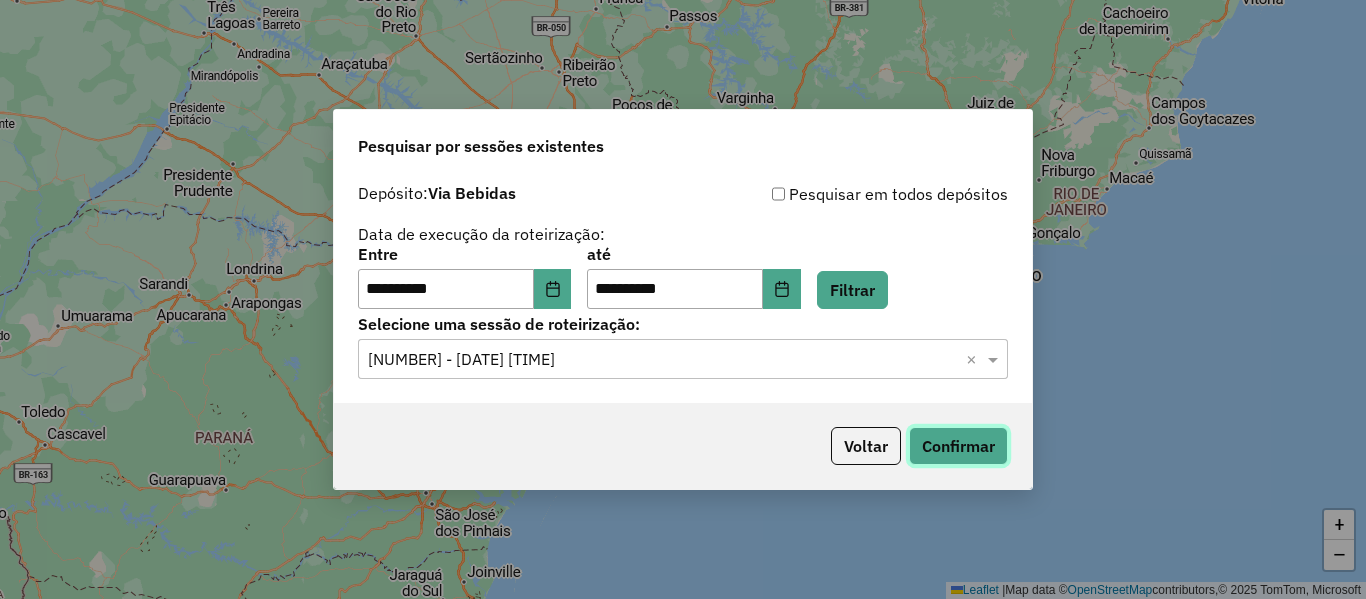 click on "Confirmar" 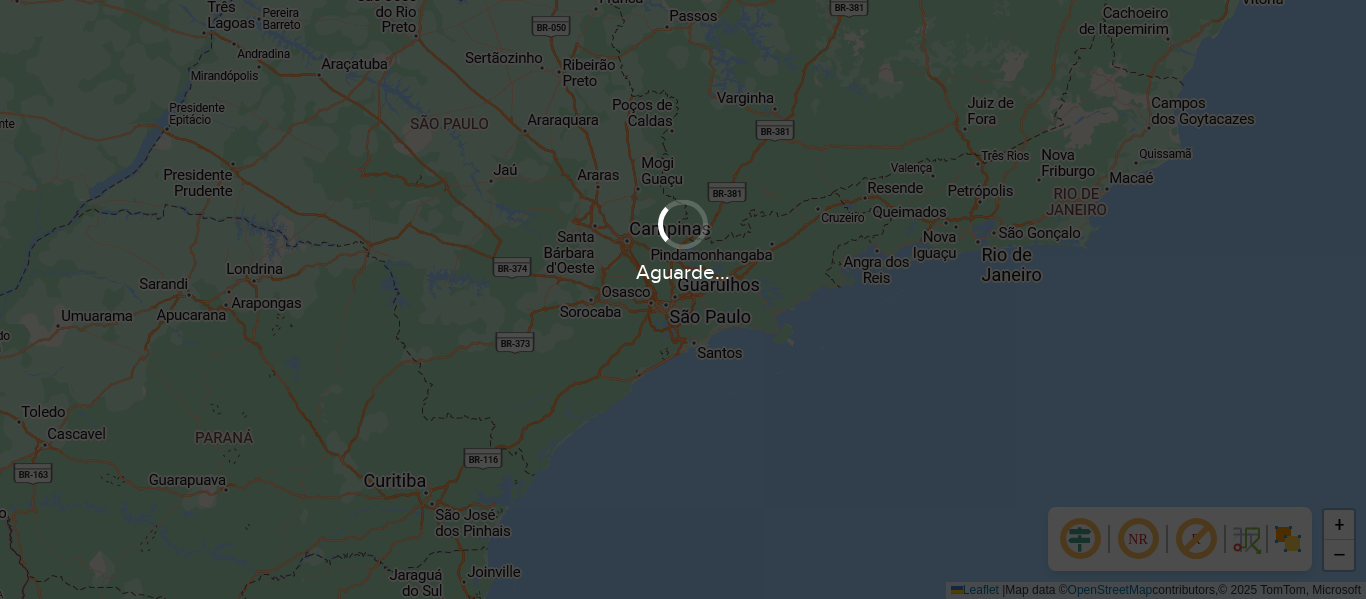 scroll, scrollTop: 0, scrollLeft: 0, axis: both 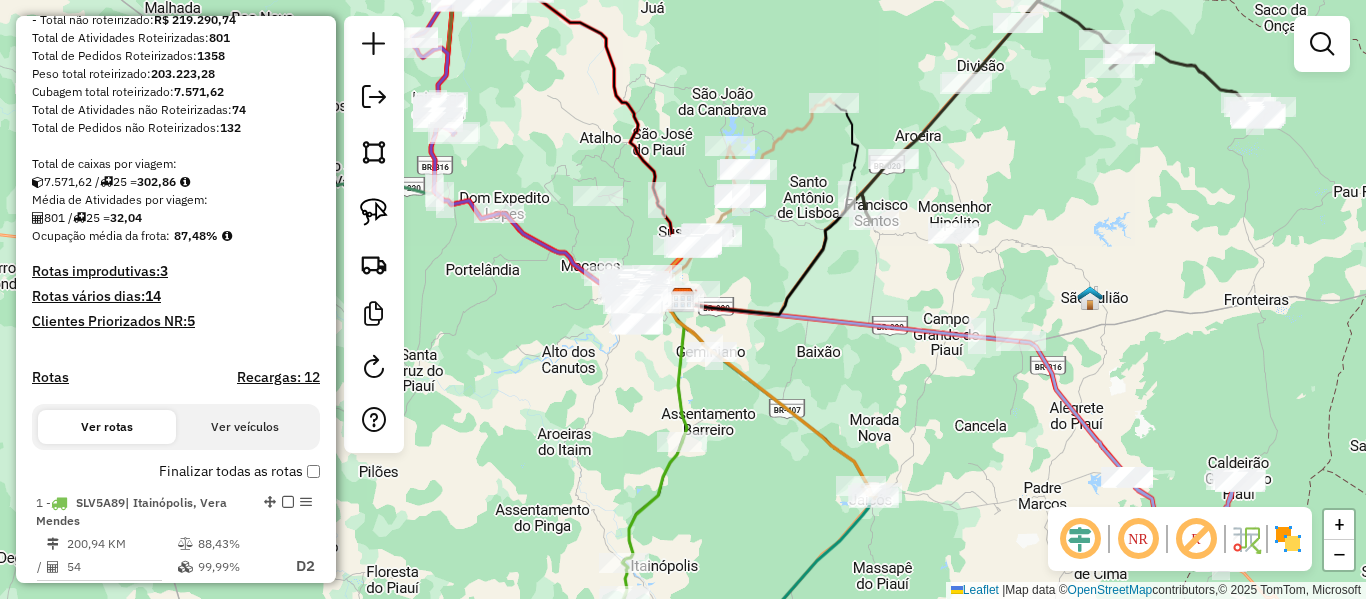 click on "Janela de atendimento Grade de atendimento Capacidade Transportadoras Veículos Cliente Pedidos  Rotas Selecione os dias de semana para filtrar as janelas de atendimento  Seg   Ter   Qua   Qui   Sex   Sáb   Dom  Informe o período da janela de atendimento: De: Até:  Filtrar exatamente a janela do cliente  Considerar janela de atendimento padrão  Selecione os dias de semana para filtrar as grades de atendimento  Seg   Ter   Qua   Qui   Sex   Sáb   Dom   Considerar clientes sem dia de atendimento cadastrado  Clientes fora do dia de atendimento selecionado Filtrar as atividades entre os valores definidos abaixo:  Peso mínimo:   Peso máximo:   Cubagem mínima:   Cubagem máxima:   De:   Até:  Filtrar as atividades entre o tempo de atendimento definido abaixo:  De:   Até:   Considerar capacidade total dos clientes não roteirizados Transportadora: Selecione um ou mais itens Tipo de veículo: Selecione um ou mais itens Veículo: Selecione um ou mais itens Motorista: Selecione um ou mais itens Nome: Rótulo:" 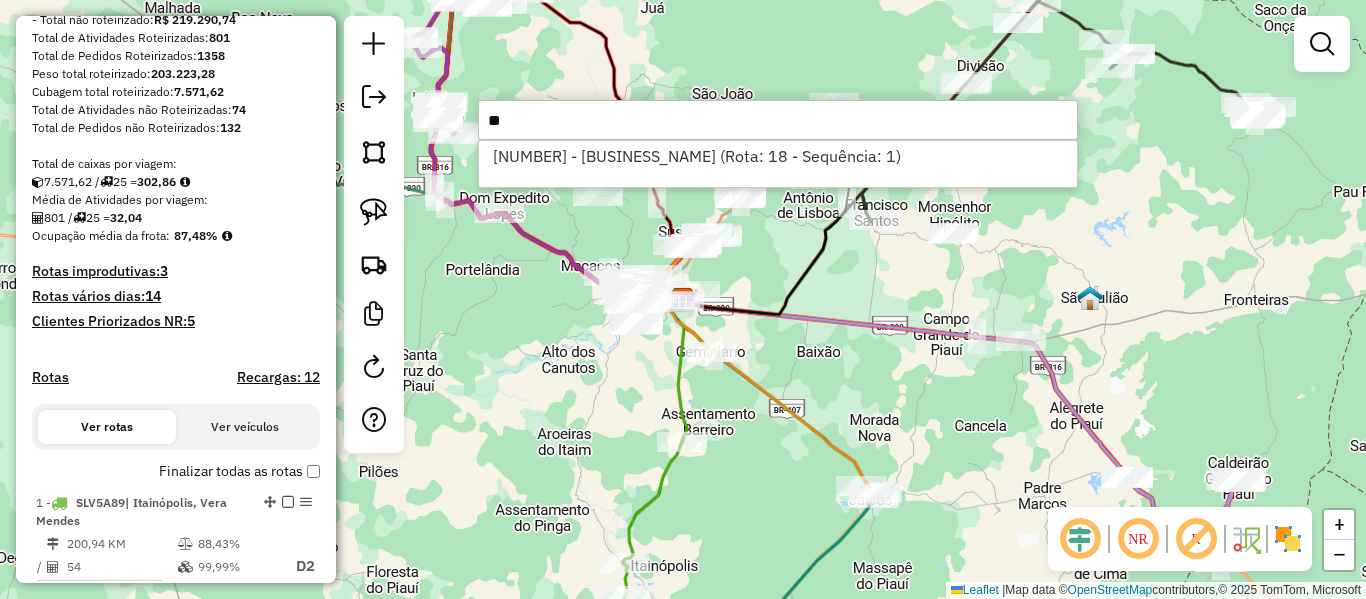 type on "*" 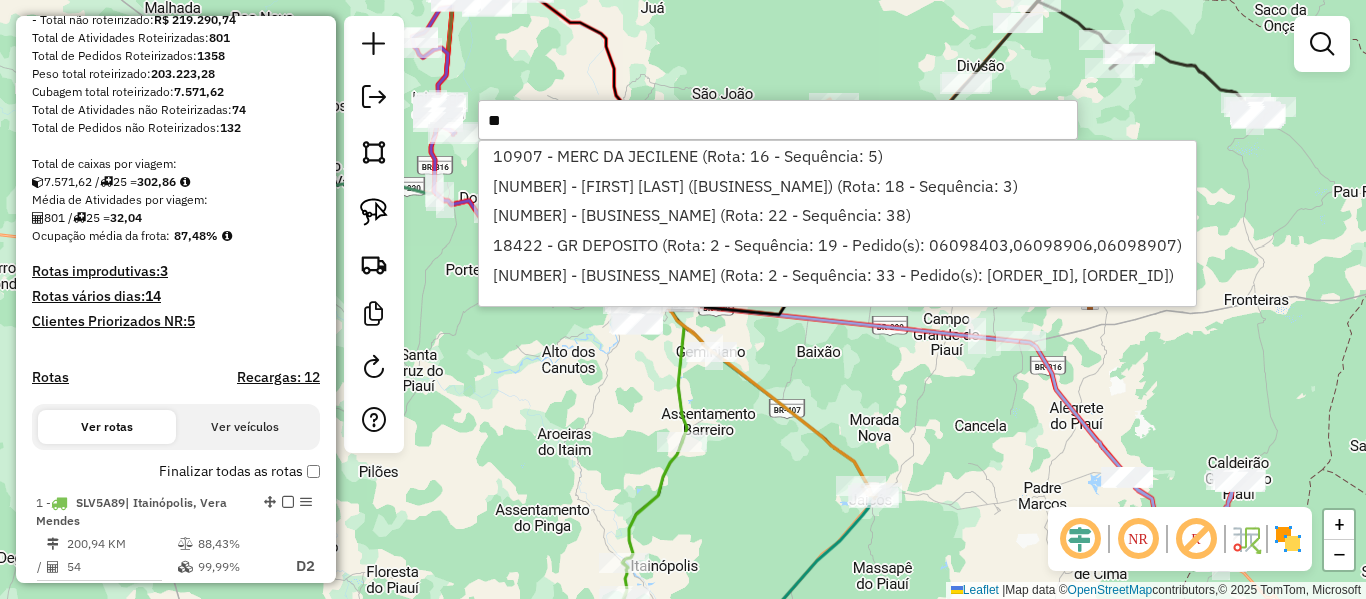 type on "*" 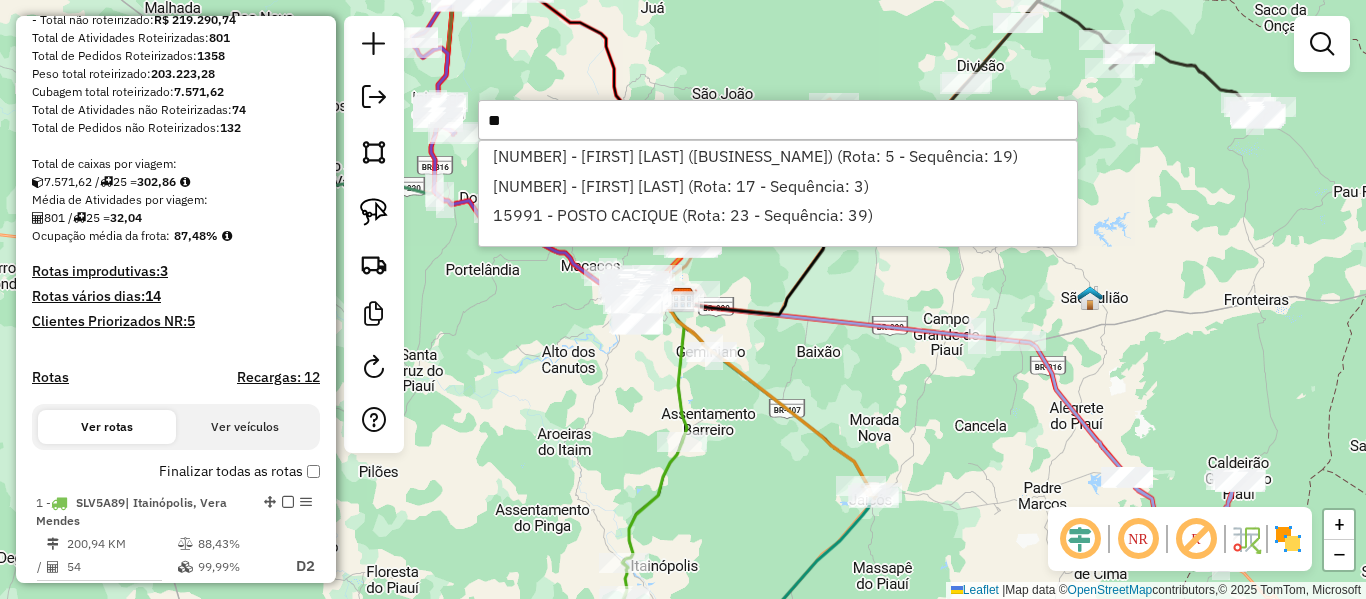 type on "*" 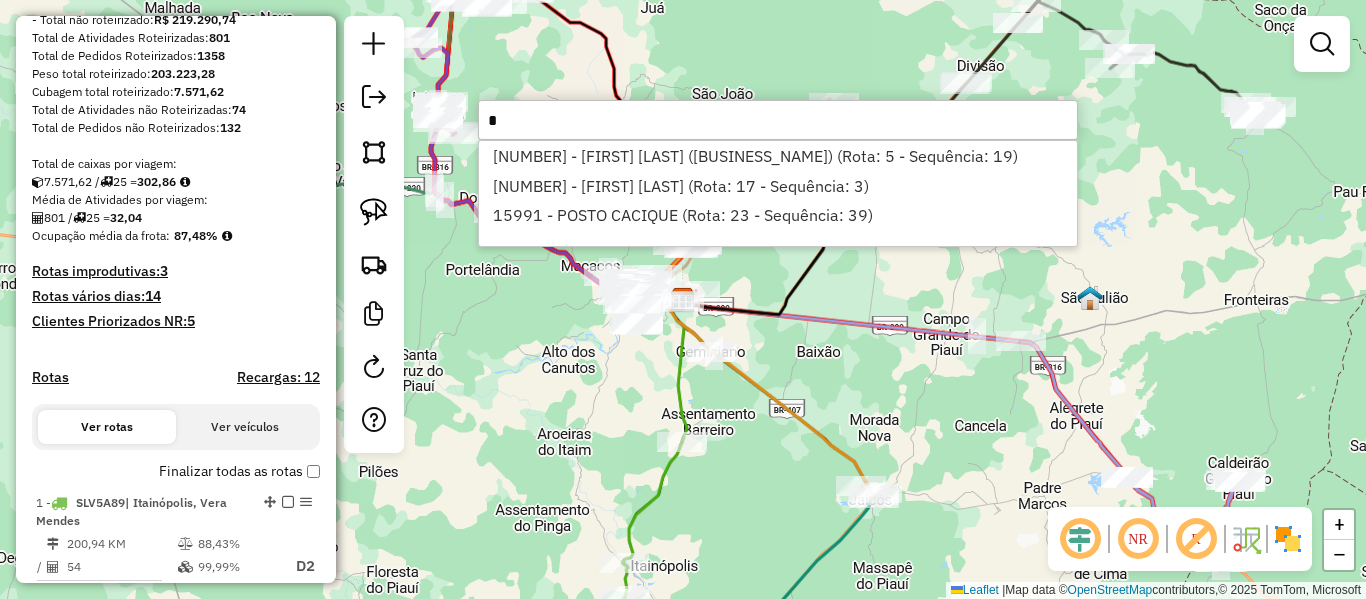 type 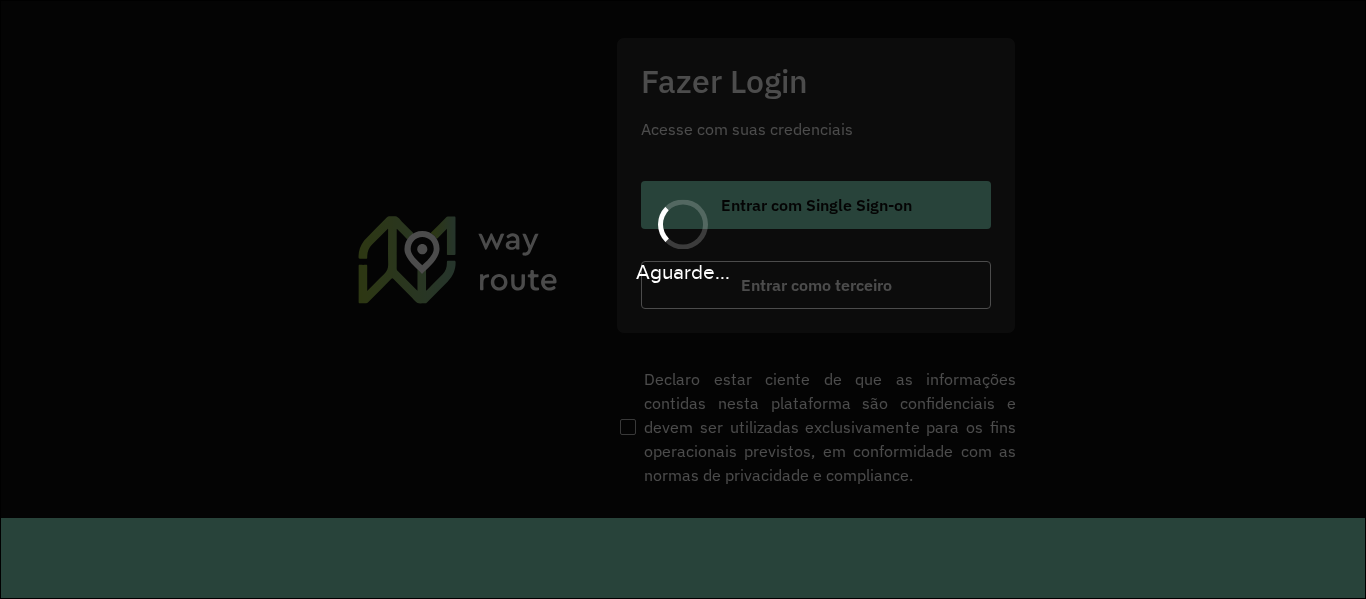 scroll, scrollTop: 0, scrollLeft: 0, axis: both 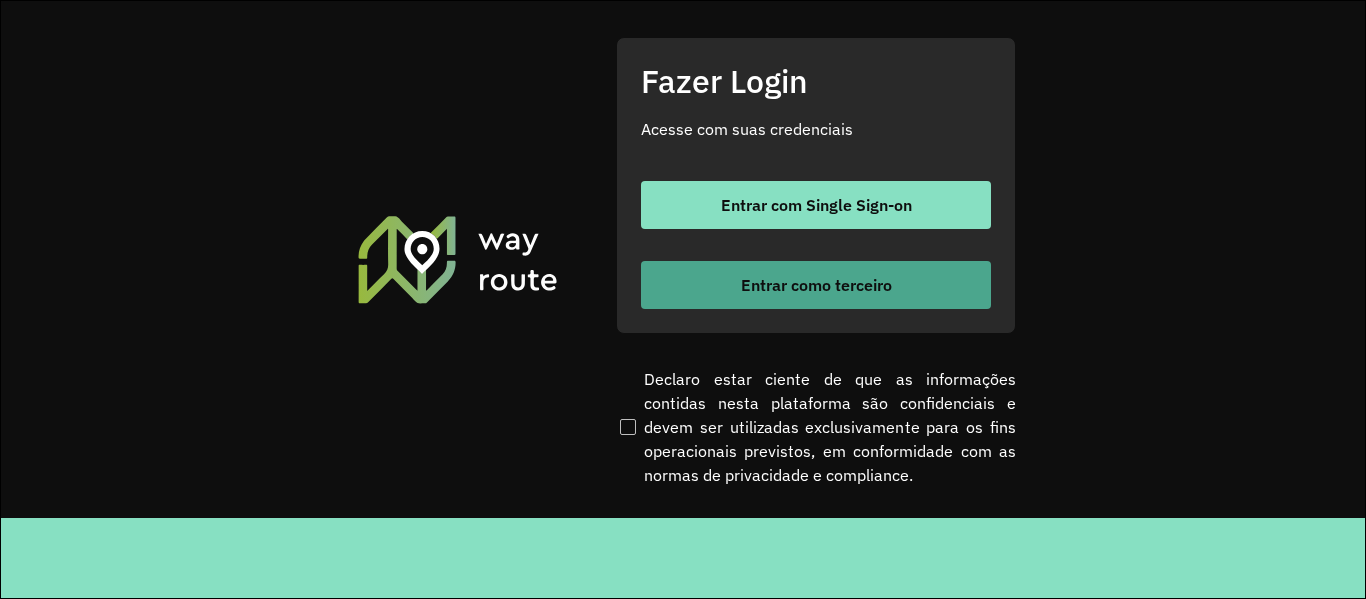 click on "Entrar como terceiro" at bounding box center (816, 285) 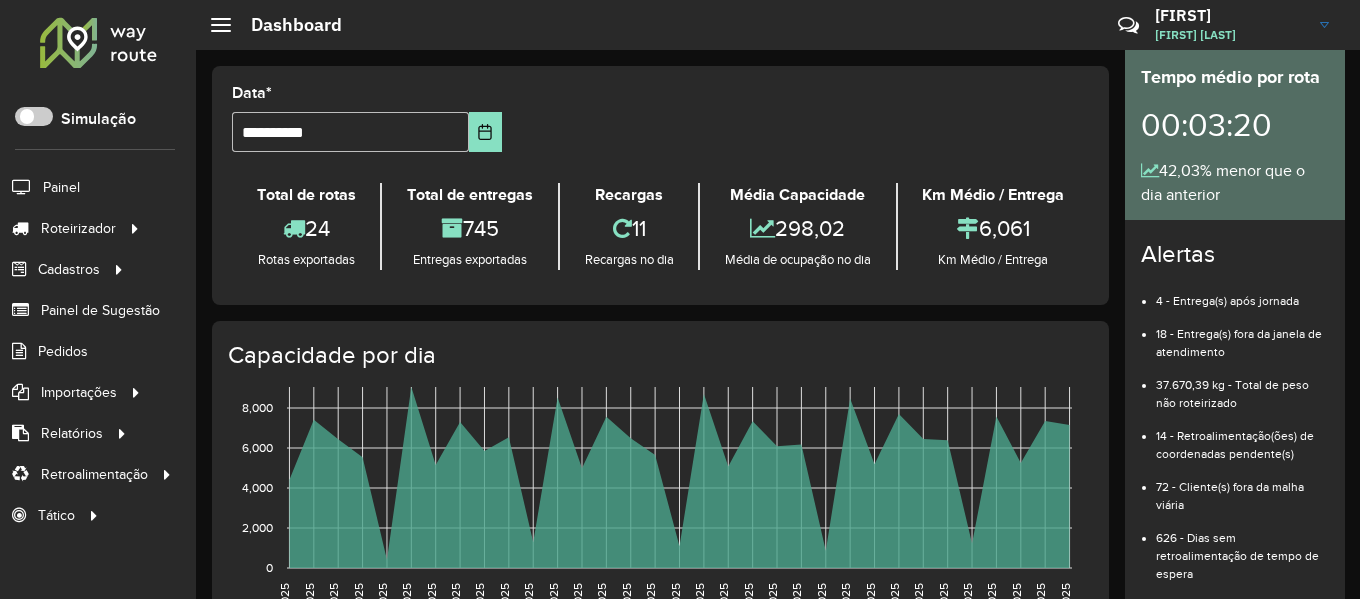 scroll, scrollTop: 14, scrollLeft: 0, axis: vertical 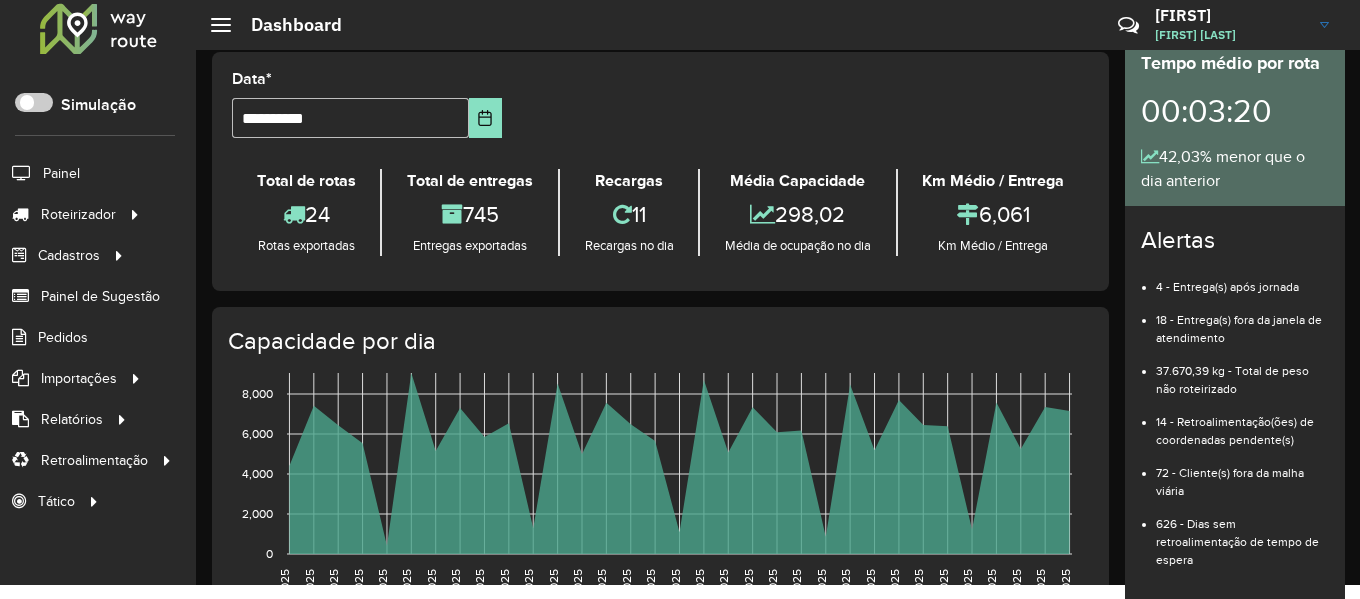 click on "Dashboard Críticas? Dúvidas? Elogios? Sugestões? Entre em contato conosco! [FIRST] [FIRST] [LAST]" 